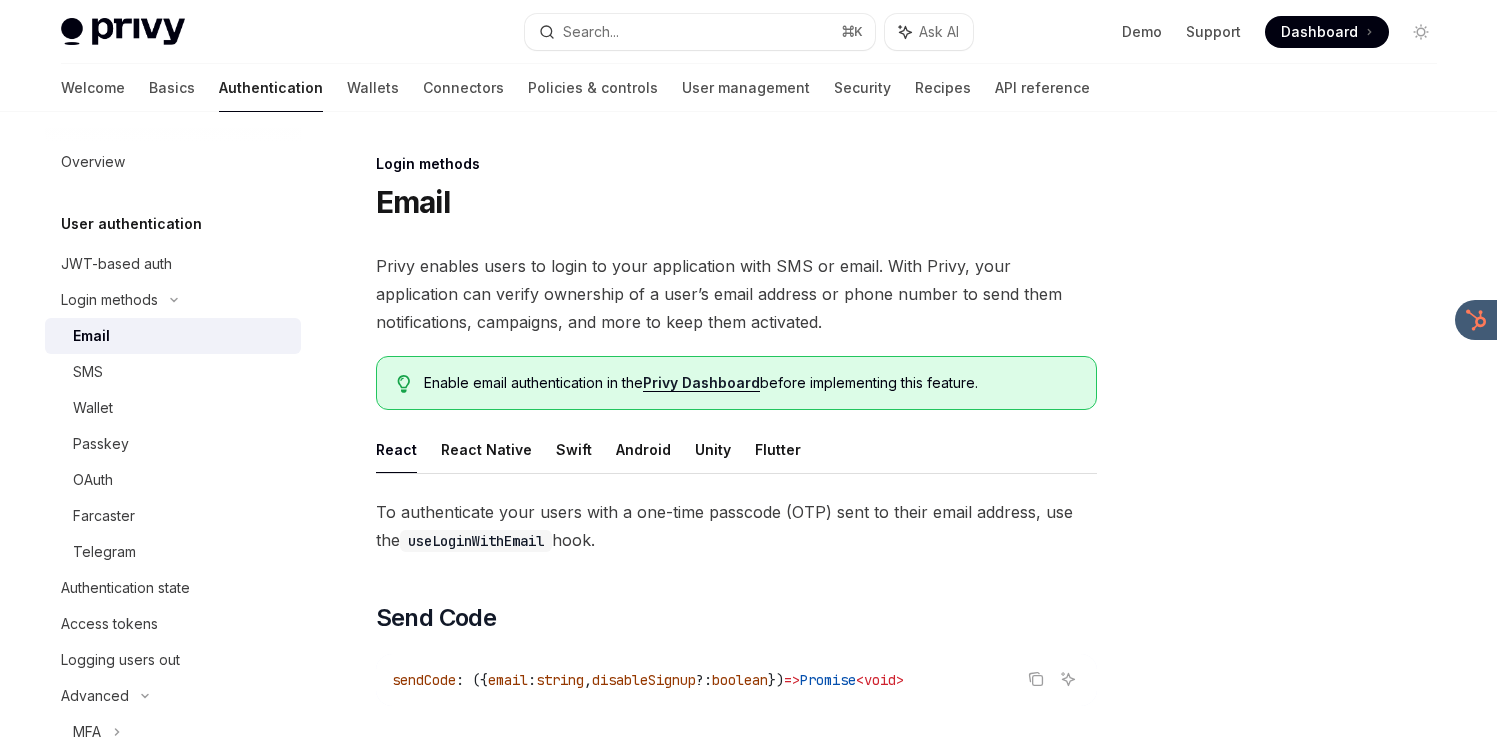 scroll, scrollTop: 344, scrollLeft: 0, axis: vertical 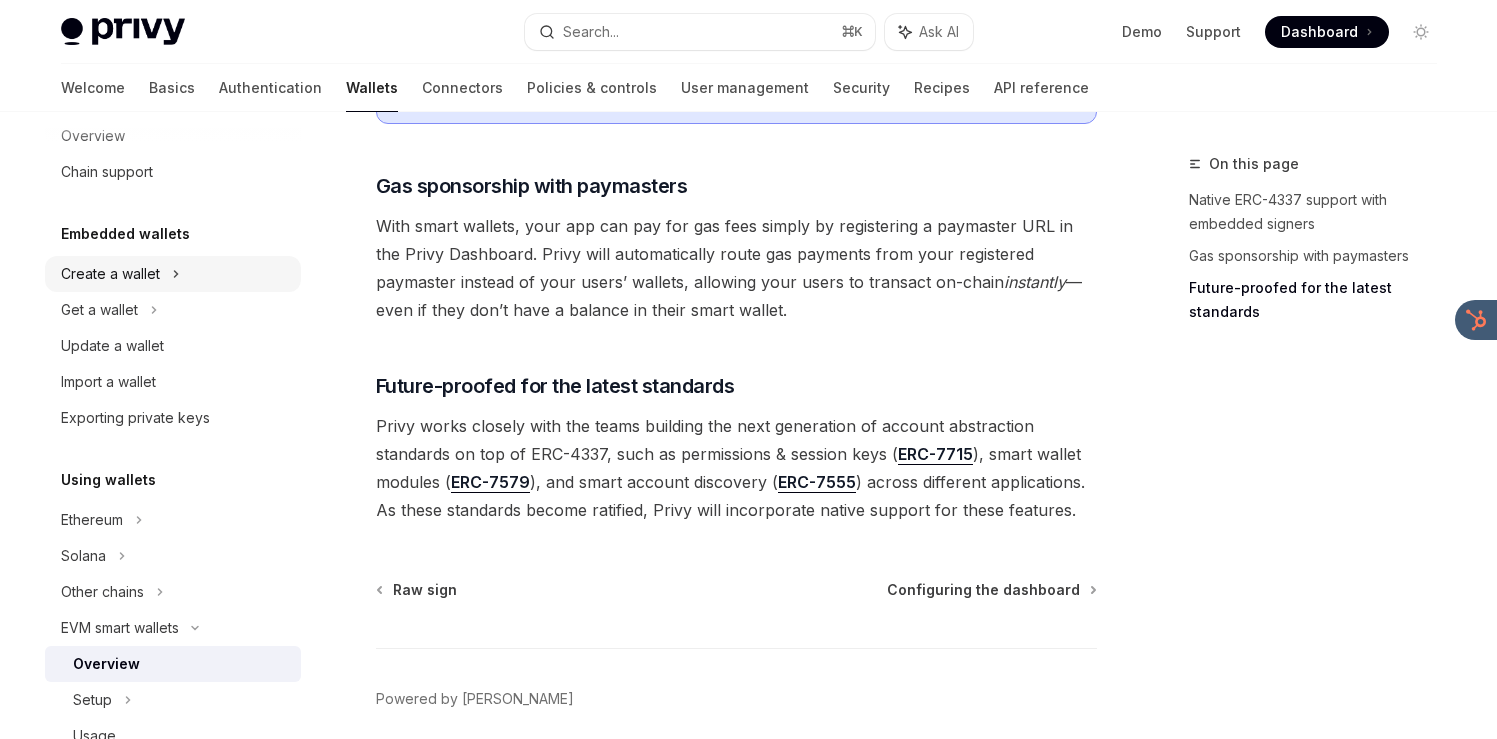 click 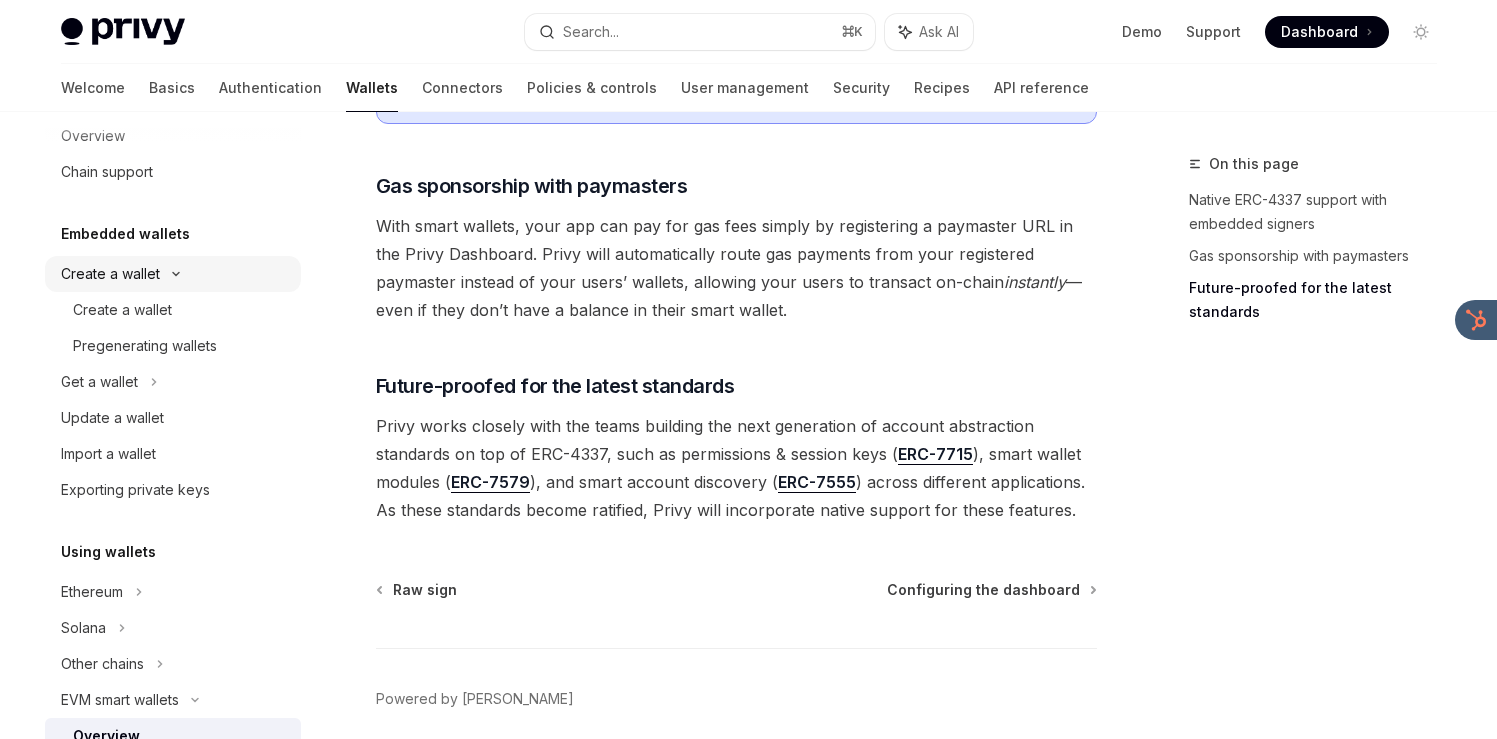 scroll, scrollTop: 0, scrollLeft: 0, axis: both 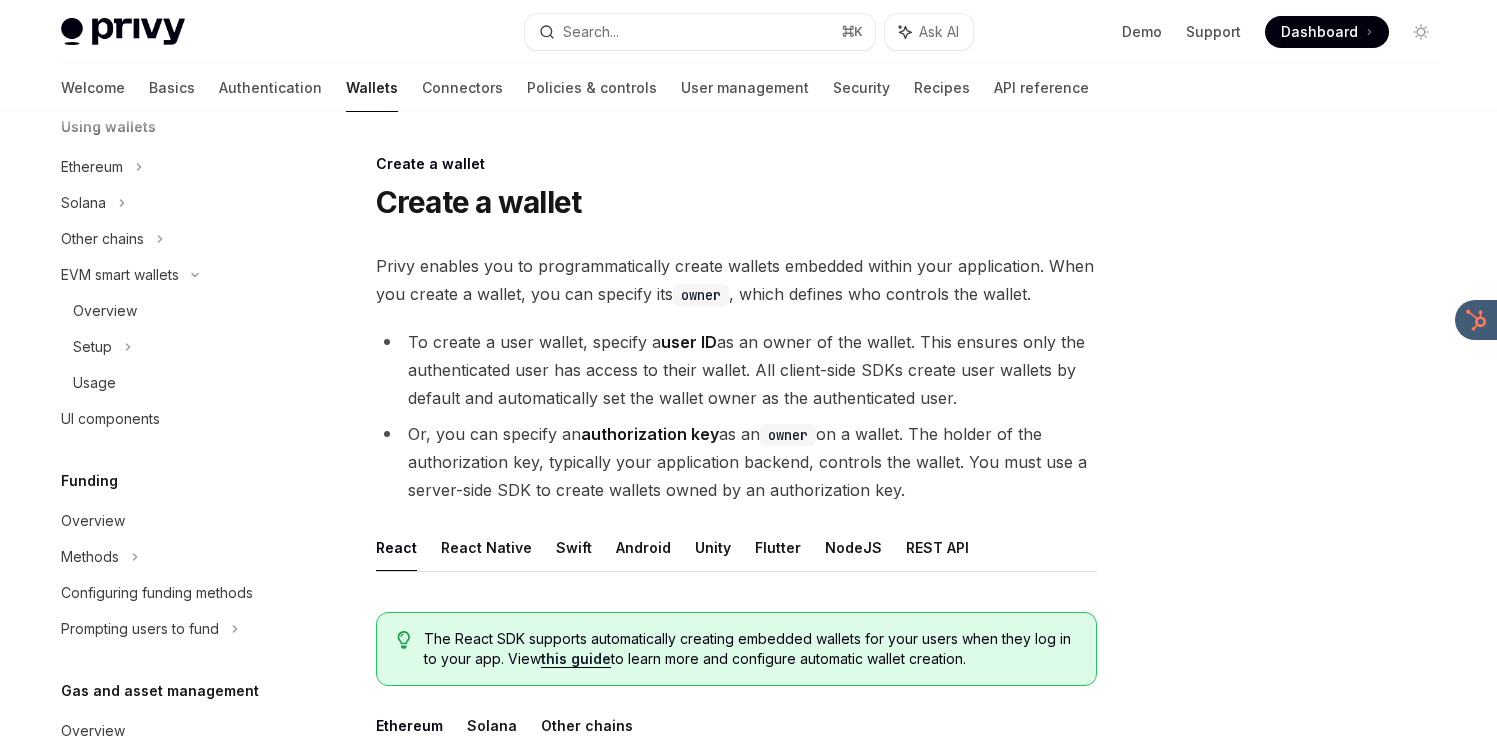 click on "Wallets" at bounding box center (372, 88) 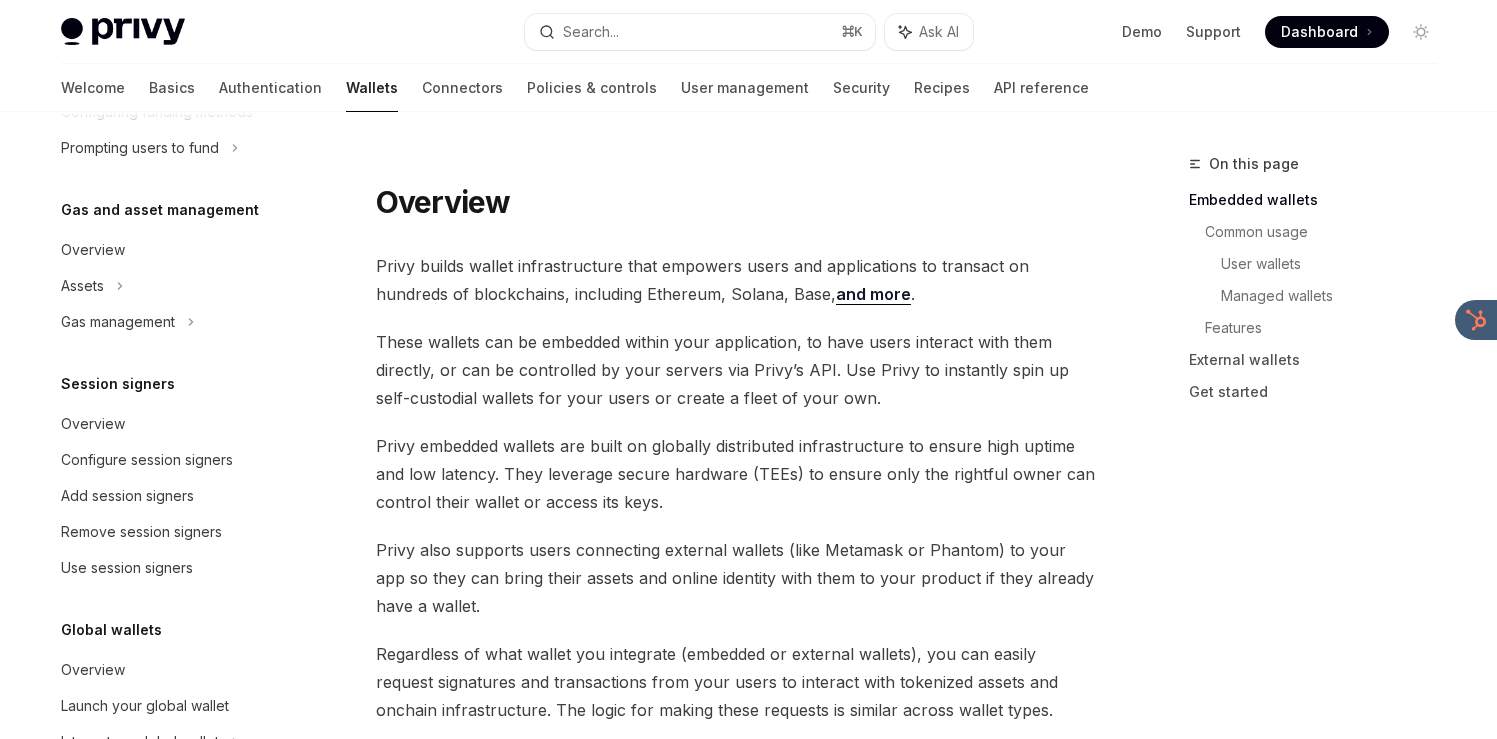 scroll, scrollTop: 984, scrollLeft: 0, axis: vertical 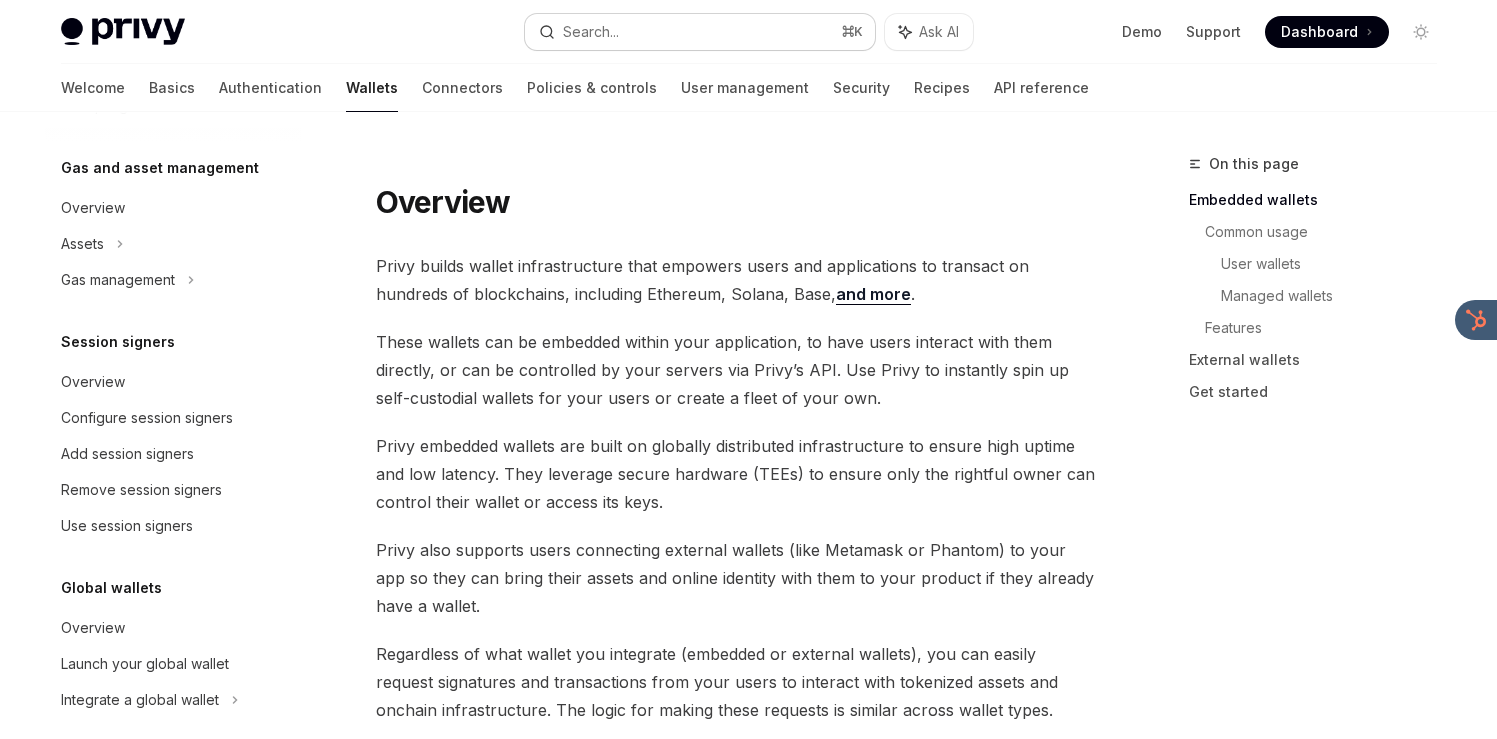 click on "Search... ⌘ K" at bounding box center [700, 32] 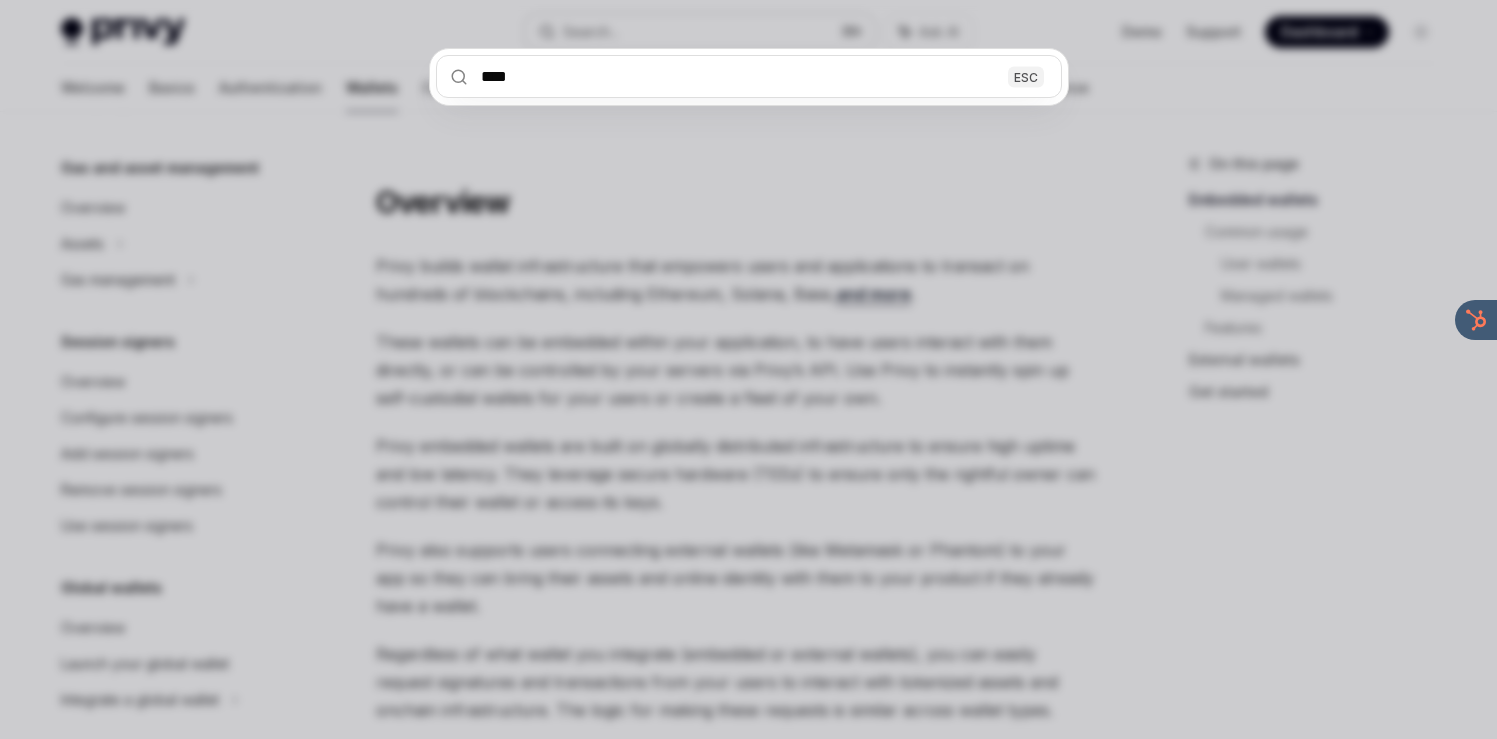 type on "*****" 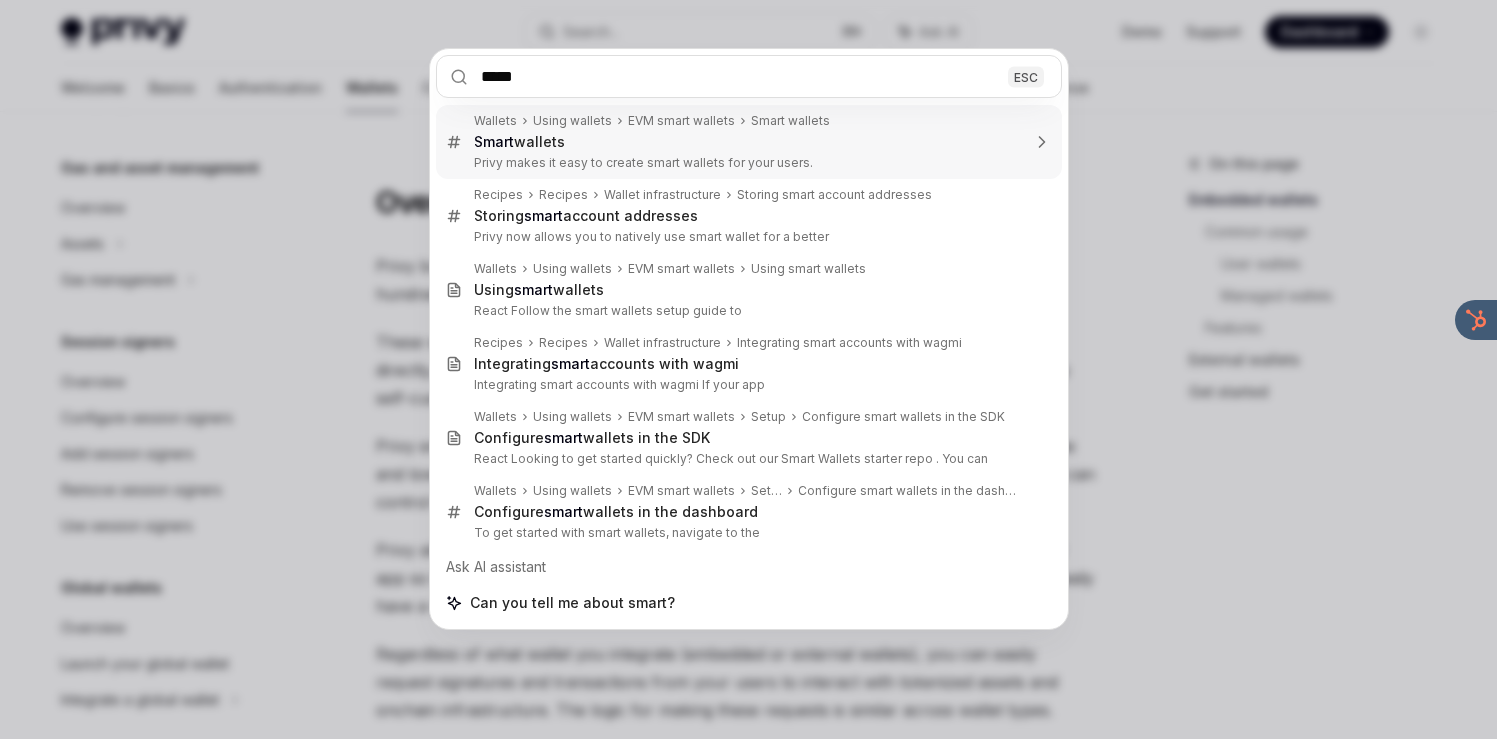 type on "*" 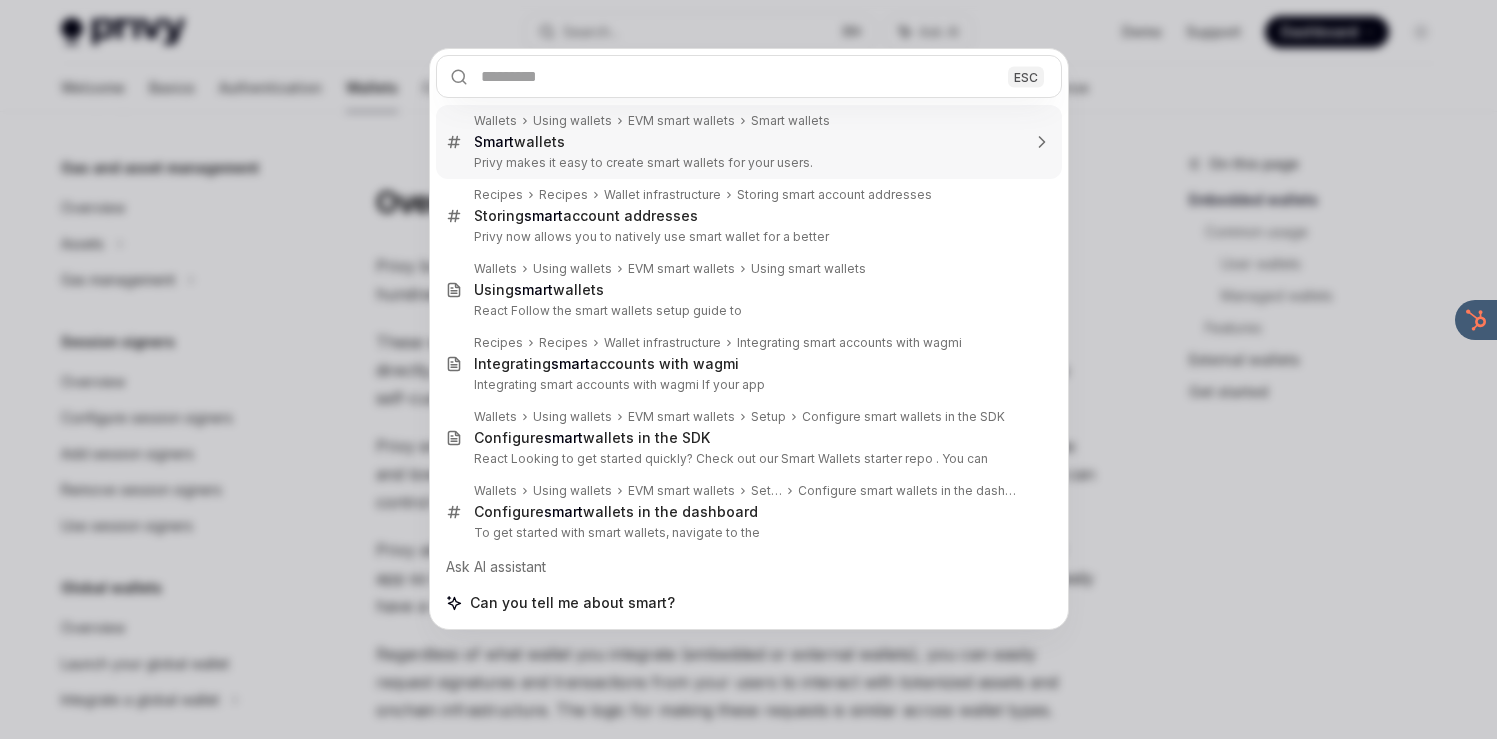 scroll, scrollTop: 346, scrollLeft: 0, axis: vertical 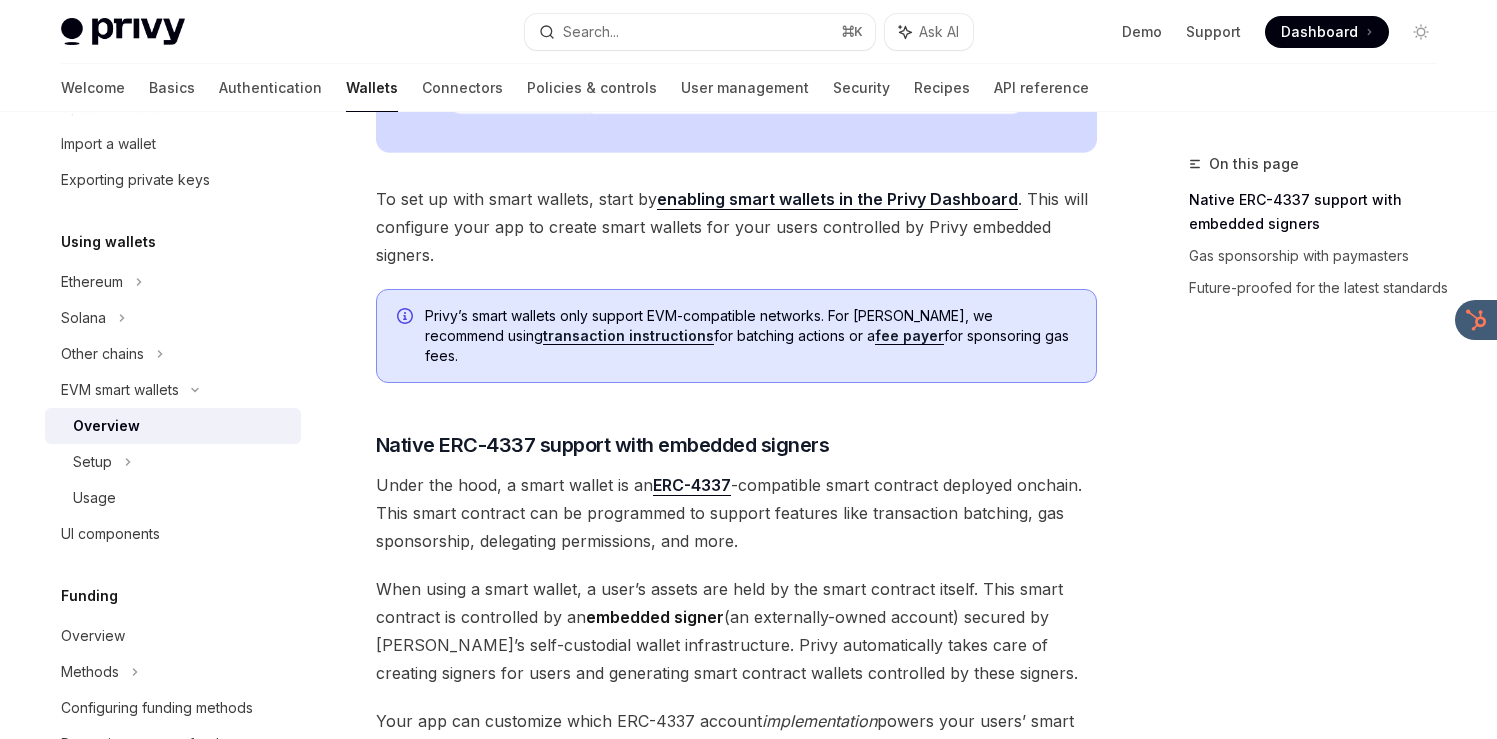 drag, startPoint x: 645, startPoint y: 298, endPoint x: 645, endPoint y: 351, distance: 53 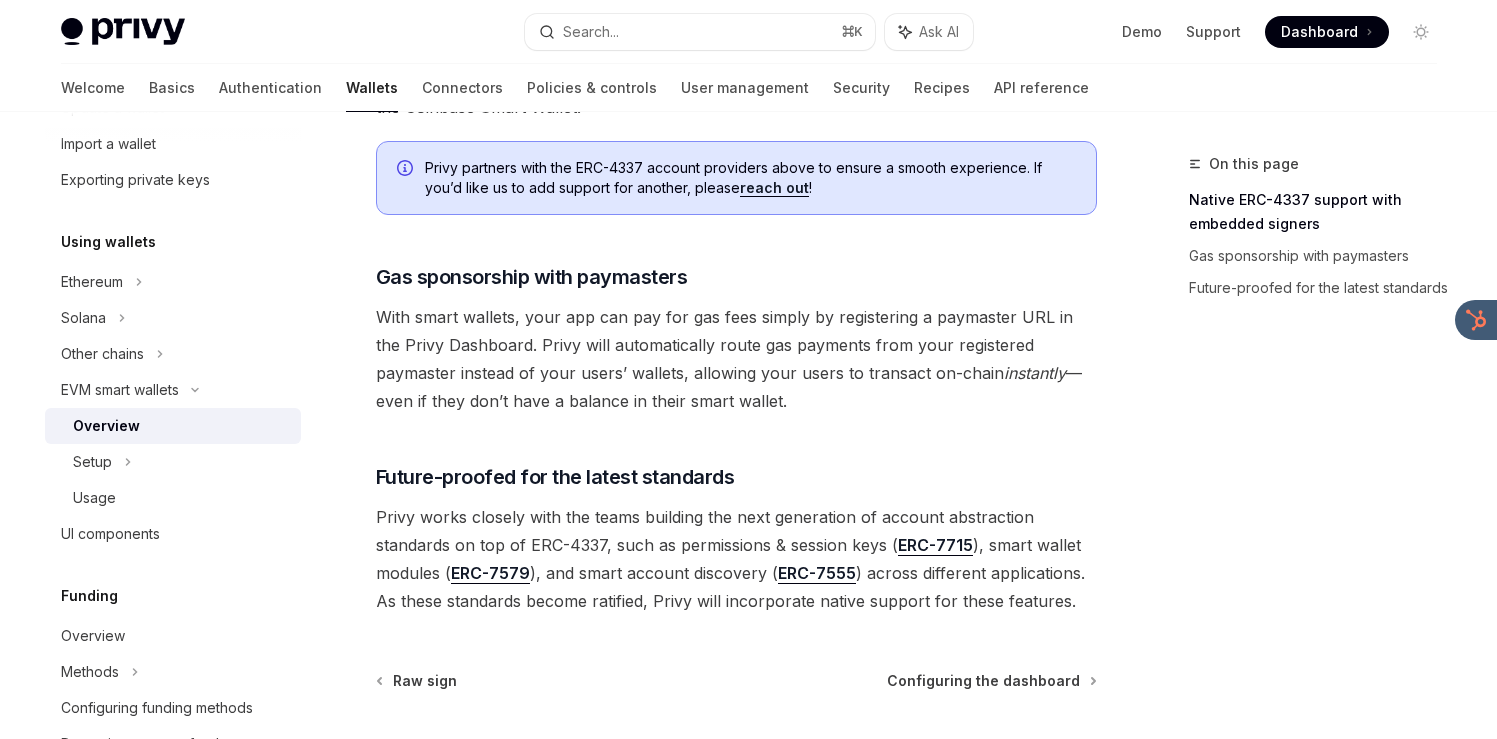 scroll, scrollTop: 1478, scrollLeft: 0, axis: vertical 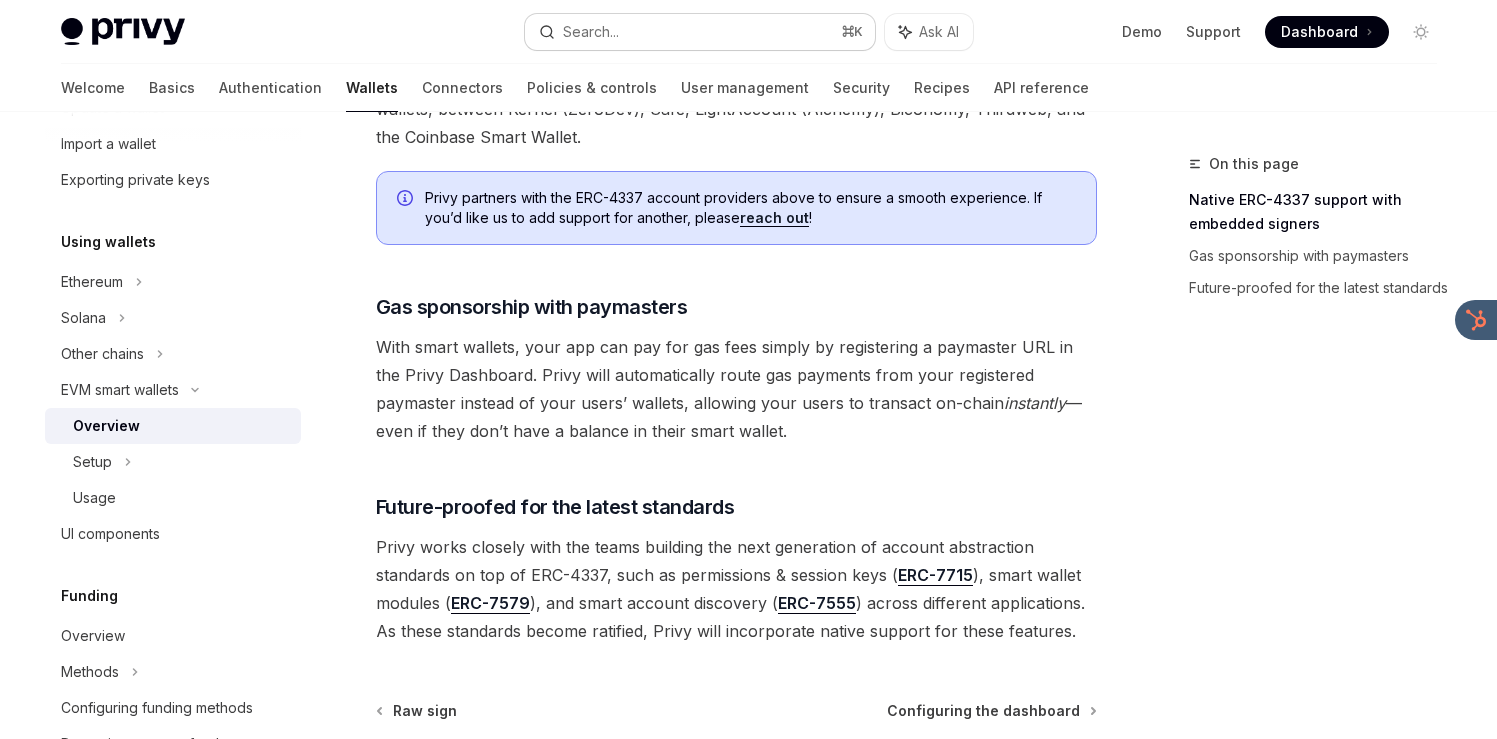 click on "Search..." at bounding box center [591, 32] 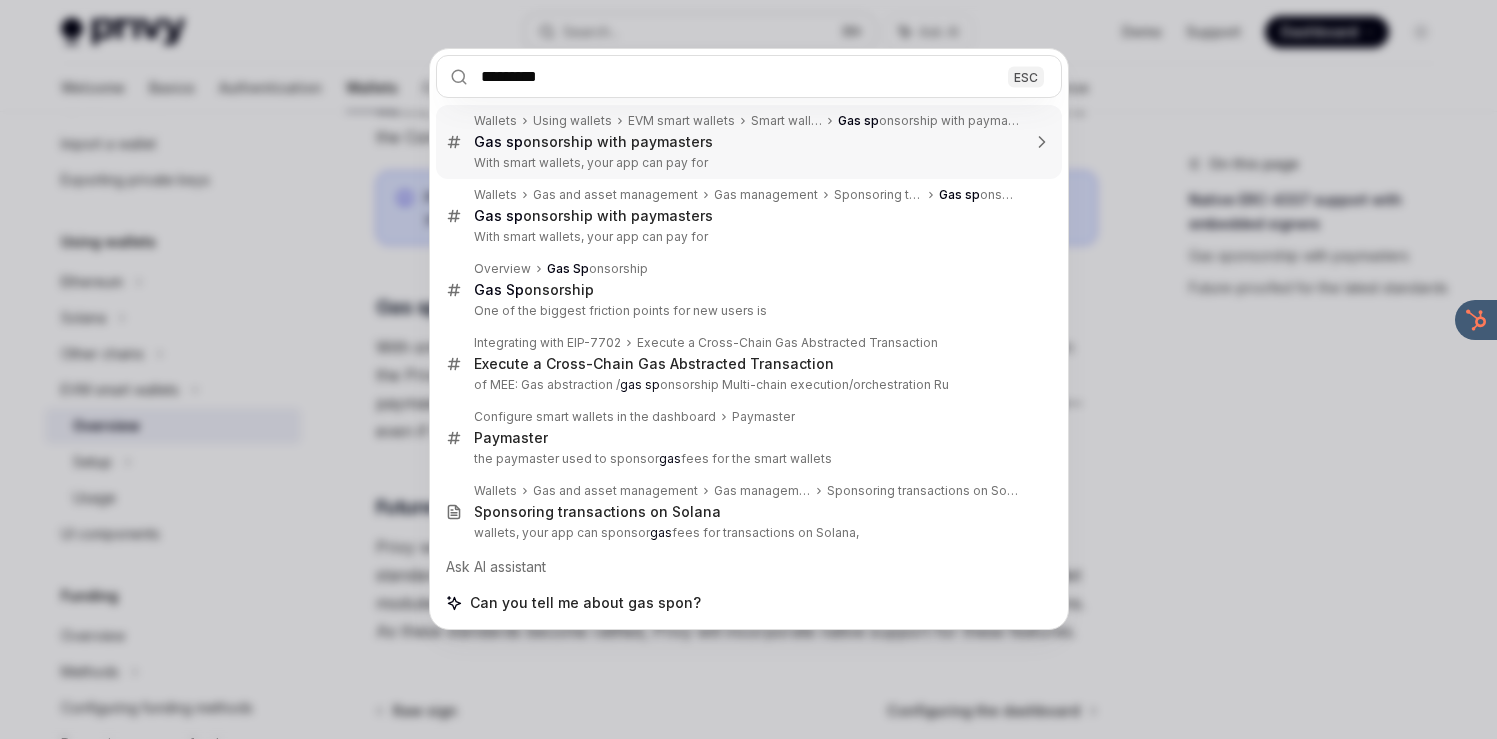 type on "**********" 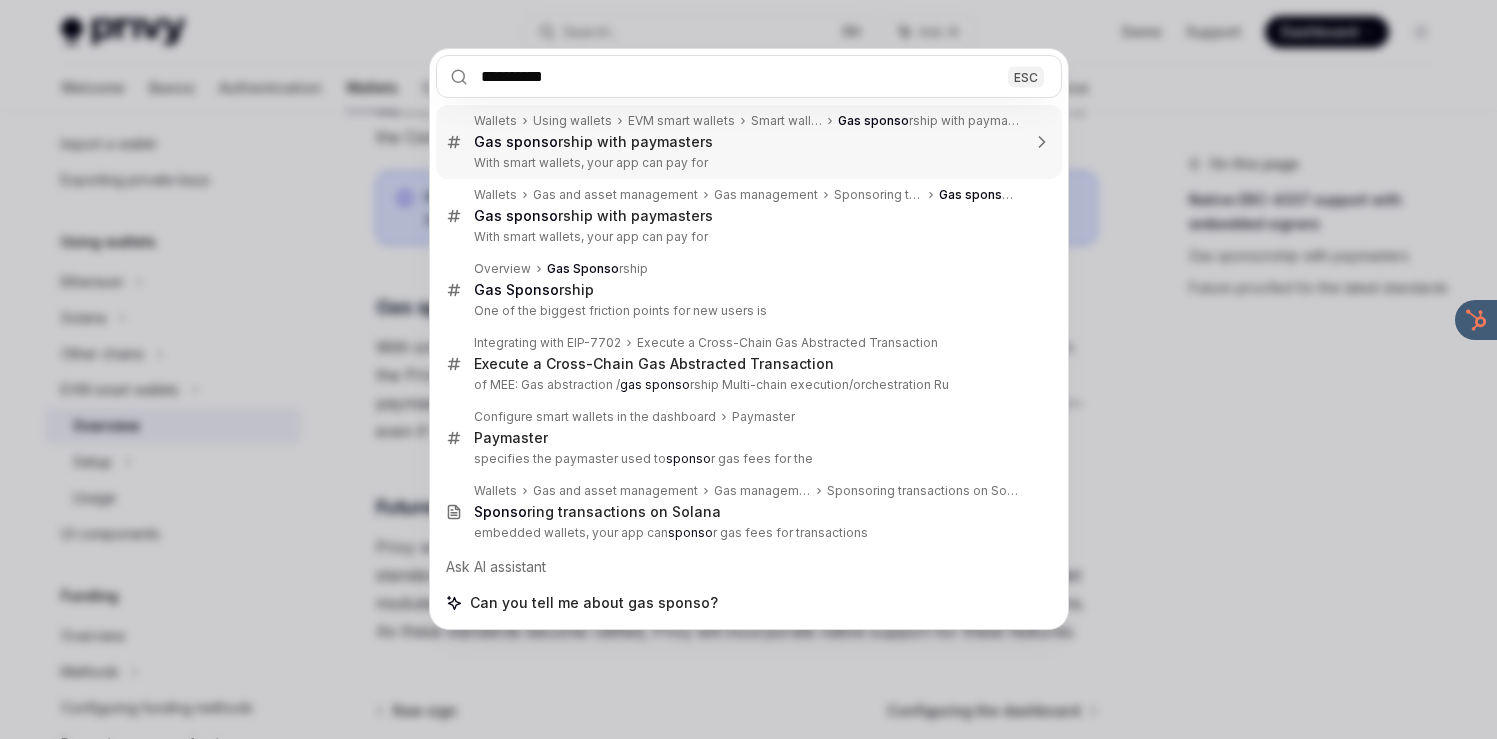 type on "*" 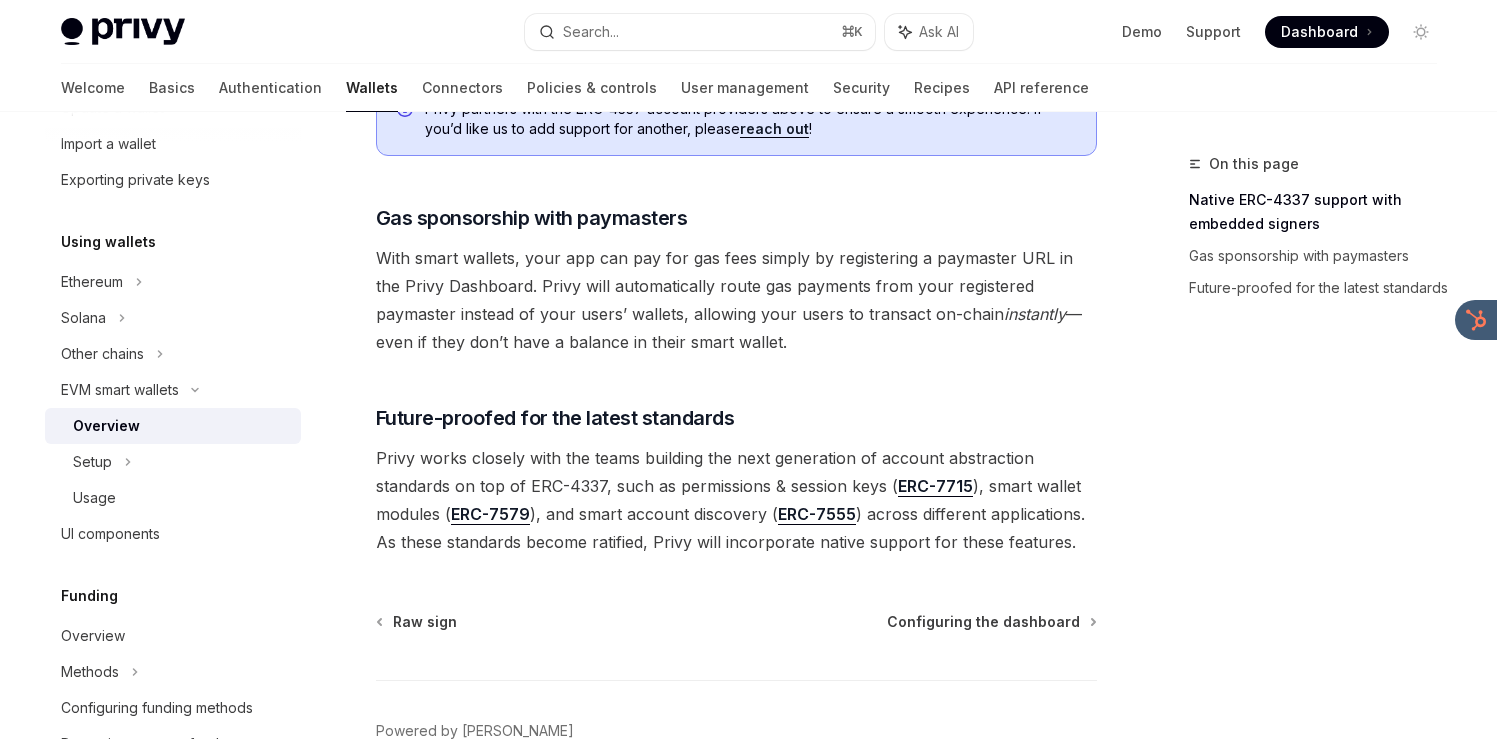 scroll, scrollTop: 1599, scrollLeft: 0, axis: vertical 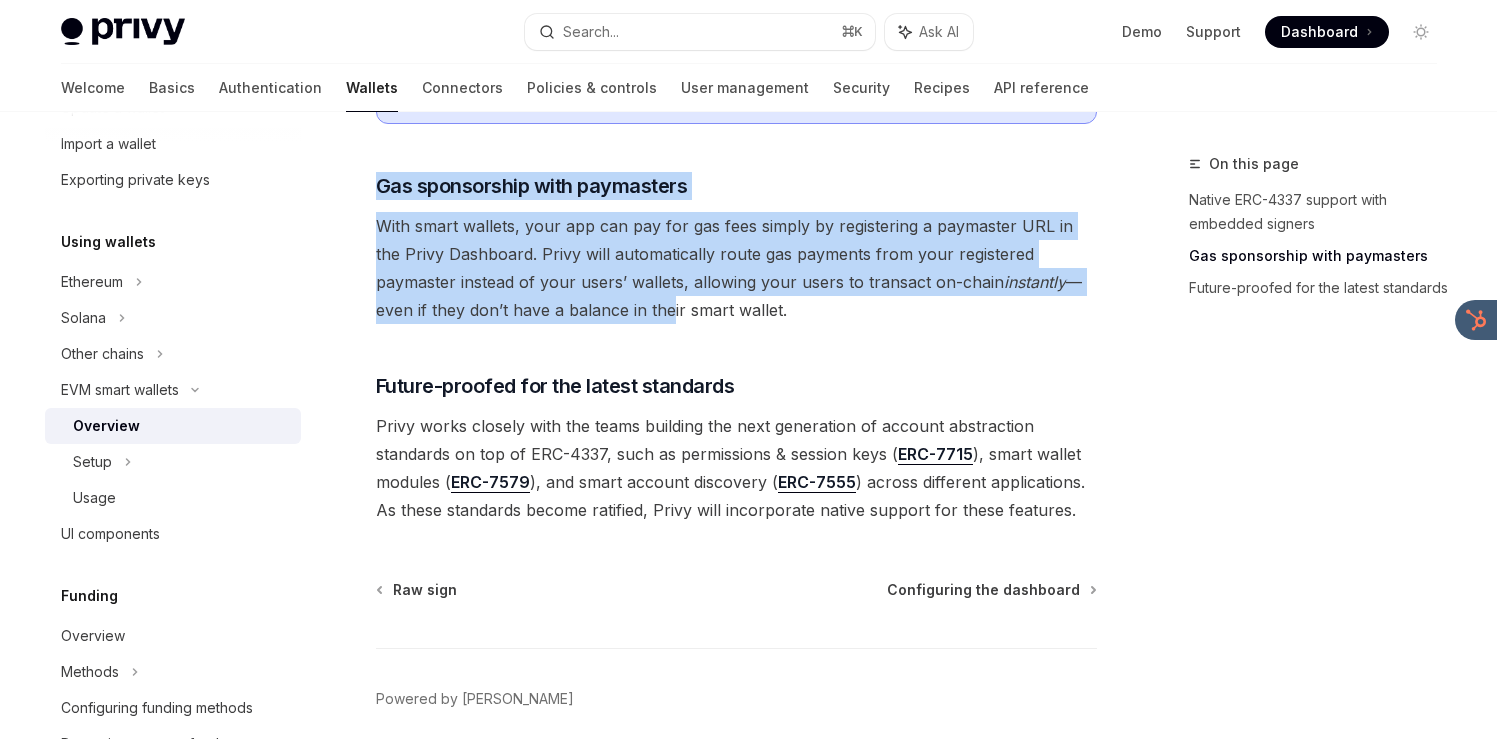 drag, startPoint x: 583, startPoint y: 132, endPoint x: 572, endPoint y: 304, distance: 172.35138 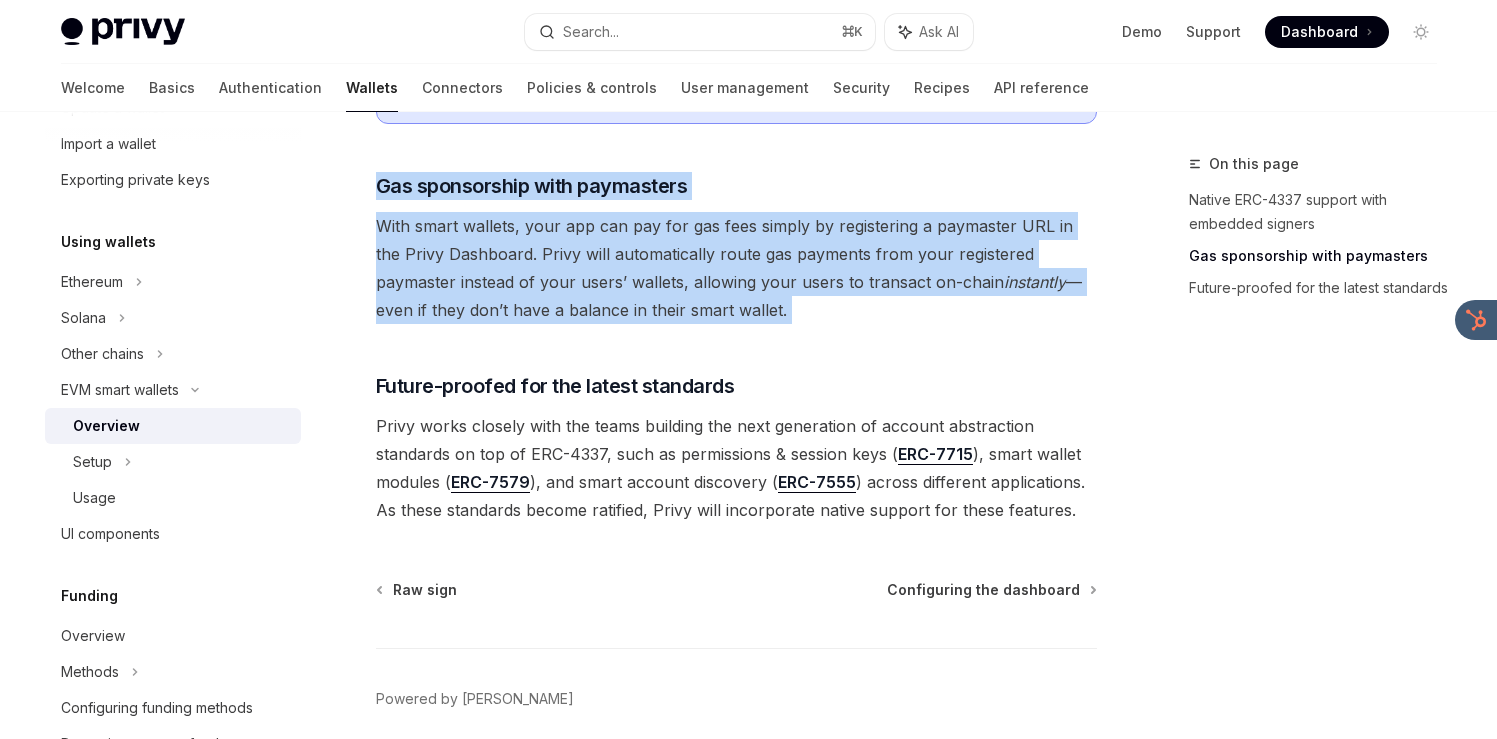 drag, startPoint x: 572, startPoint y: 324, endPoint x: 580, endPoint y: 139, distance: 185.1729 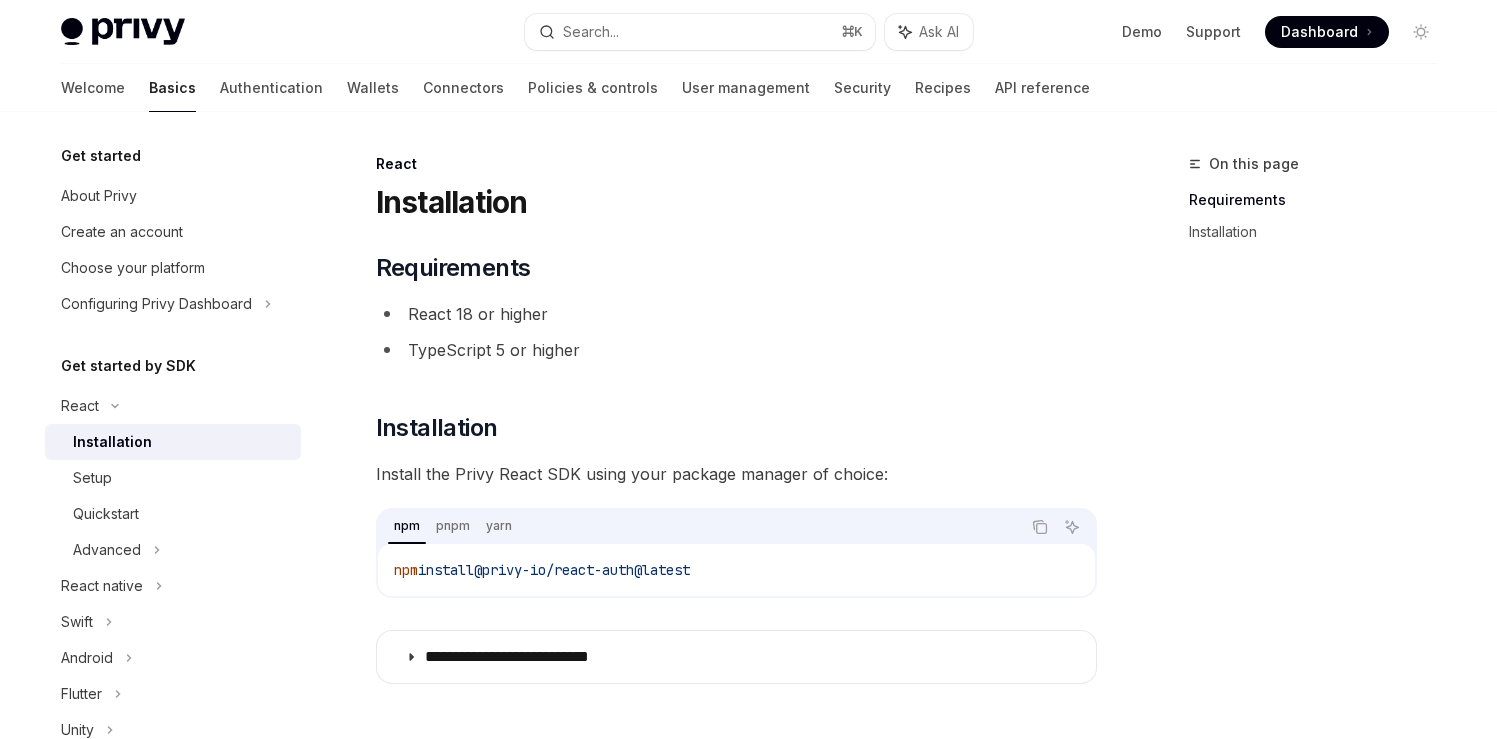 scroll, scrollTop: 0, scrollLeft: 0, axis: both 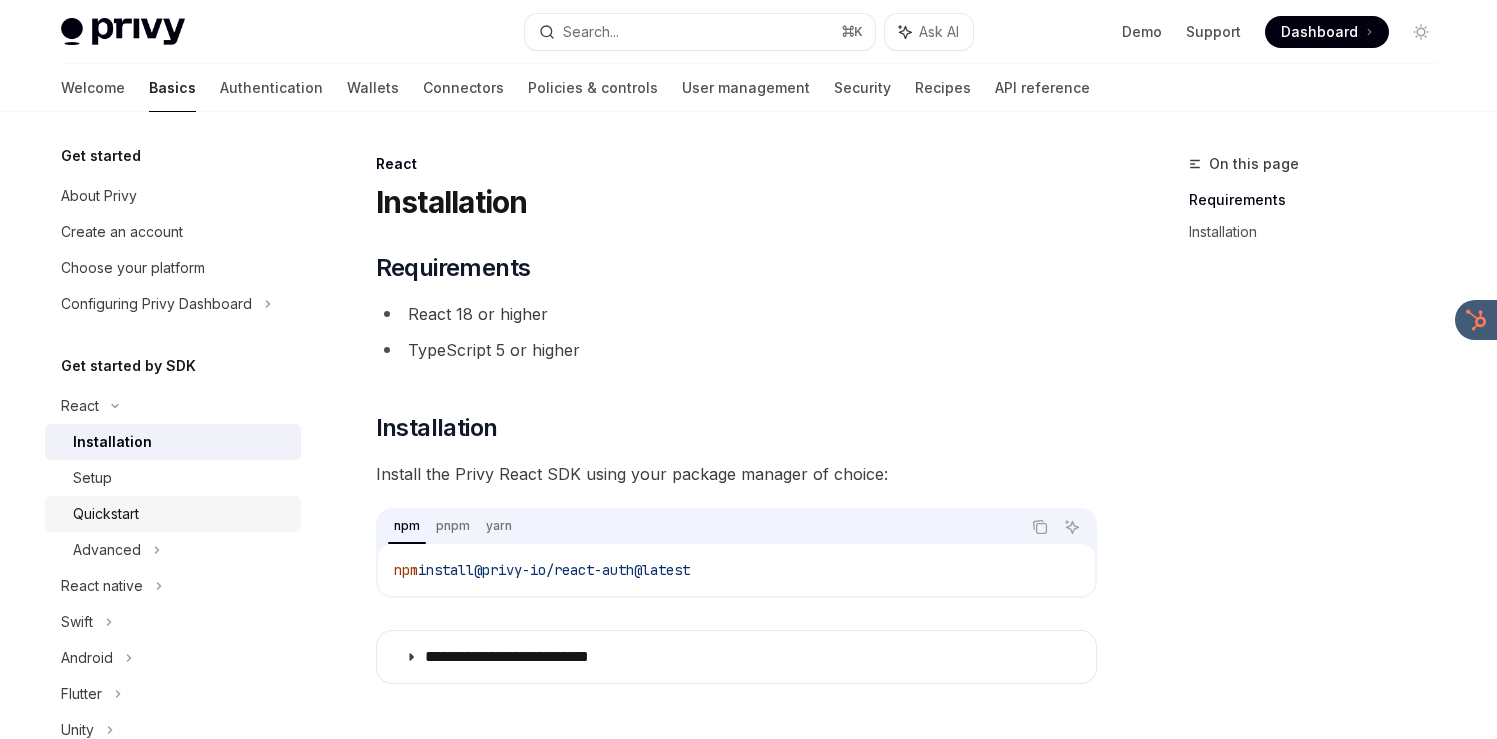 click on "Quickstart" at bounding box center [181, 514] 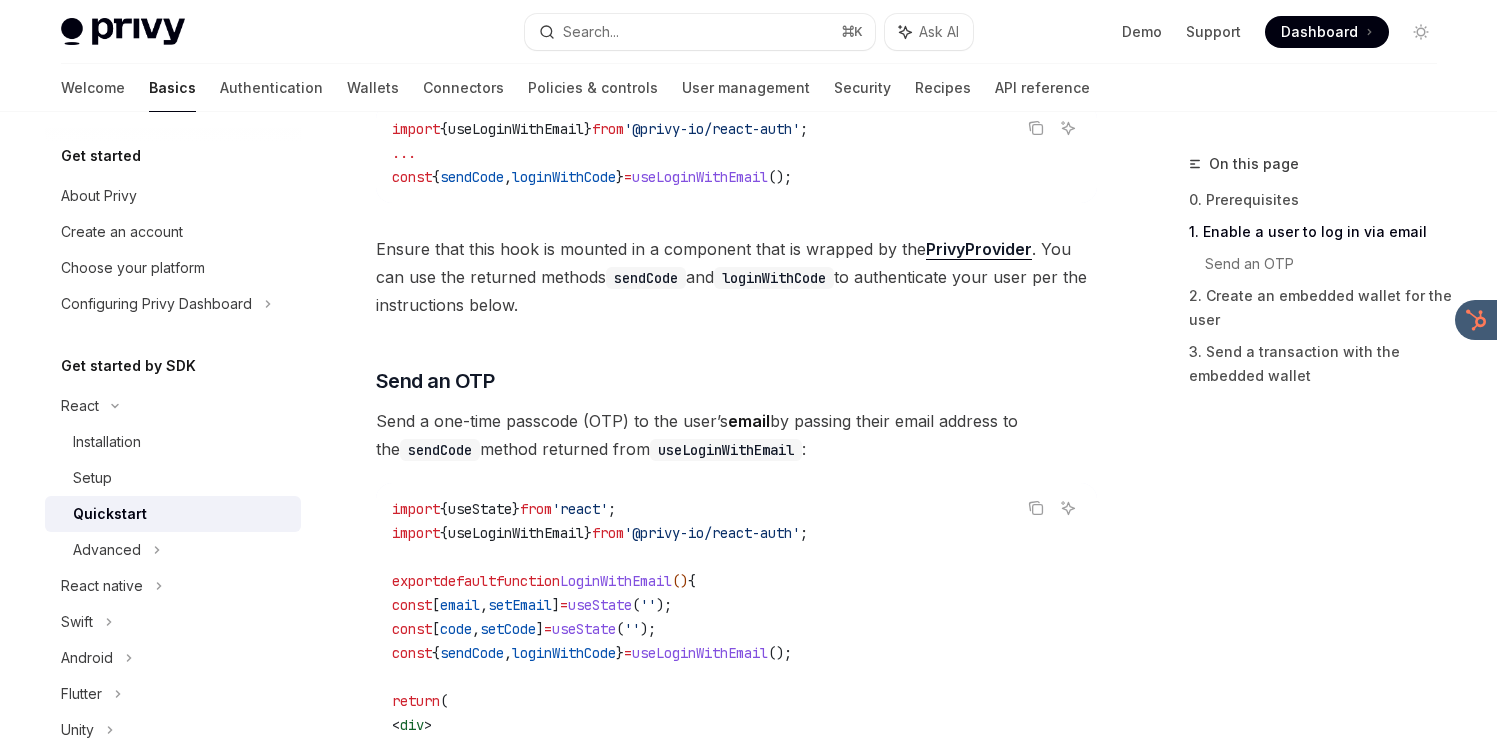 scroll, scrollTop: 606, scrollLeft: 0, axis: vertical 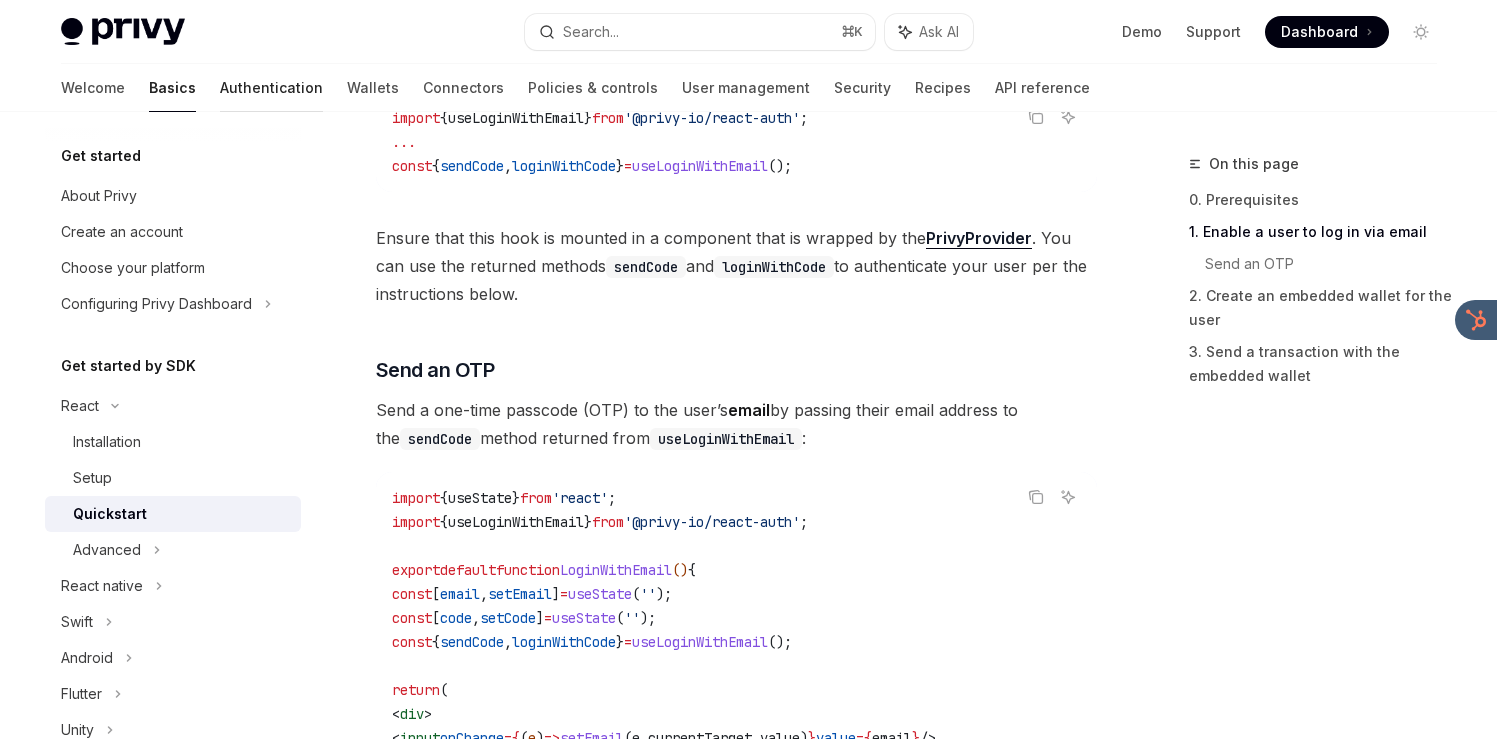 click on "Authentication" at bounding box center (271, 88) 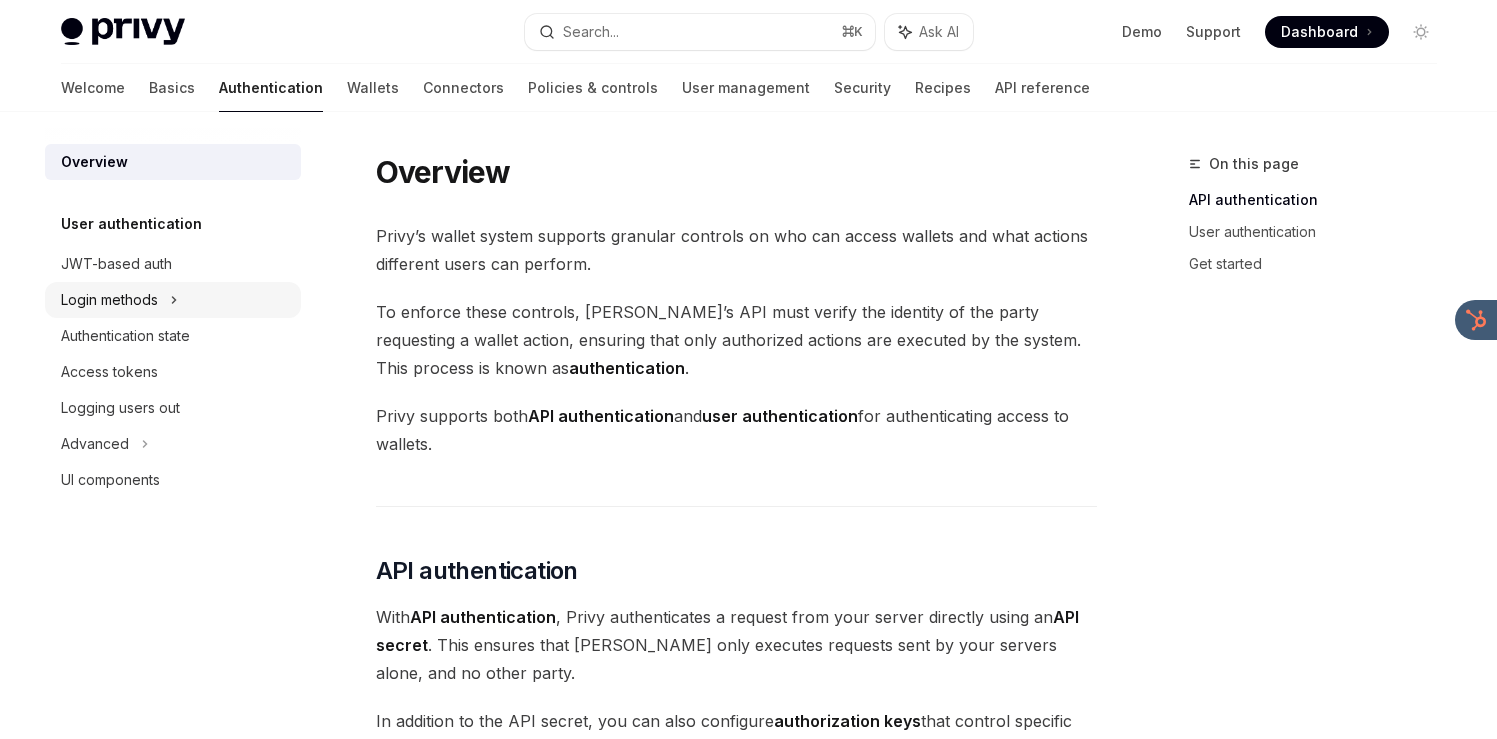 click on "Login methods" at bounding box center [109, 300] 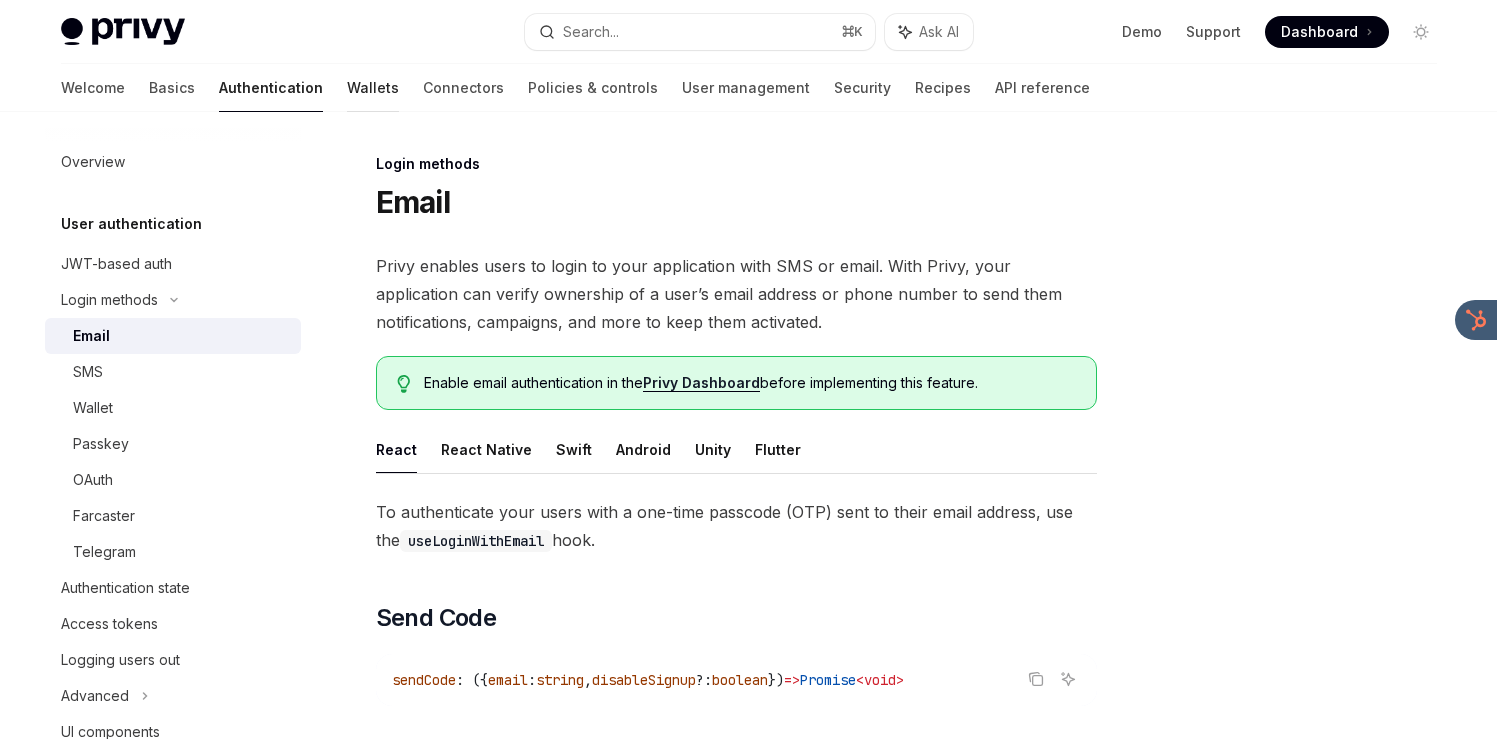 click on "Wallets" at bounding box center [373, 88] 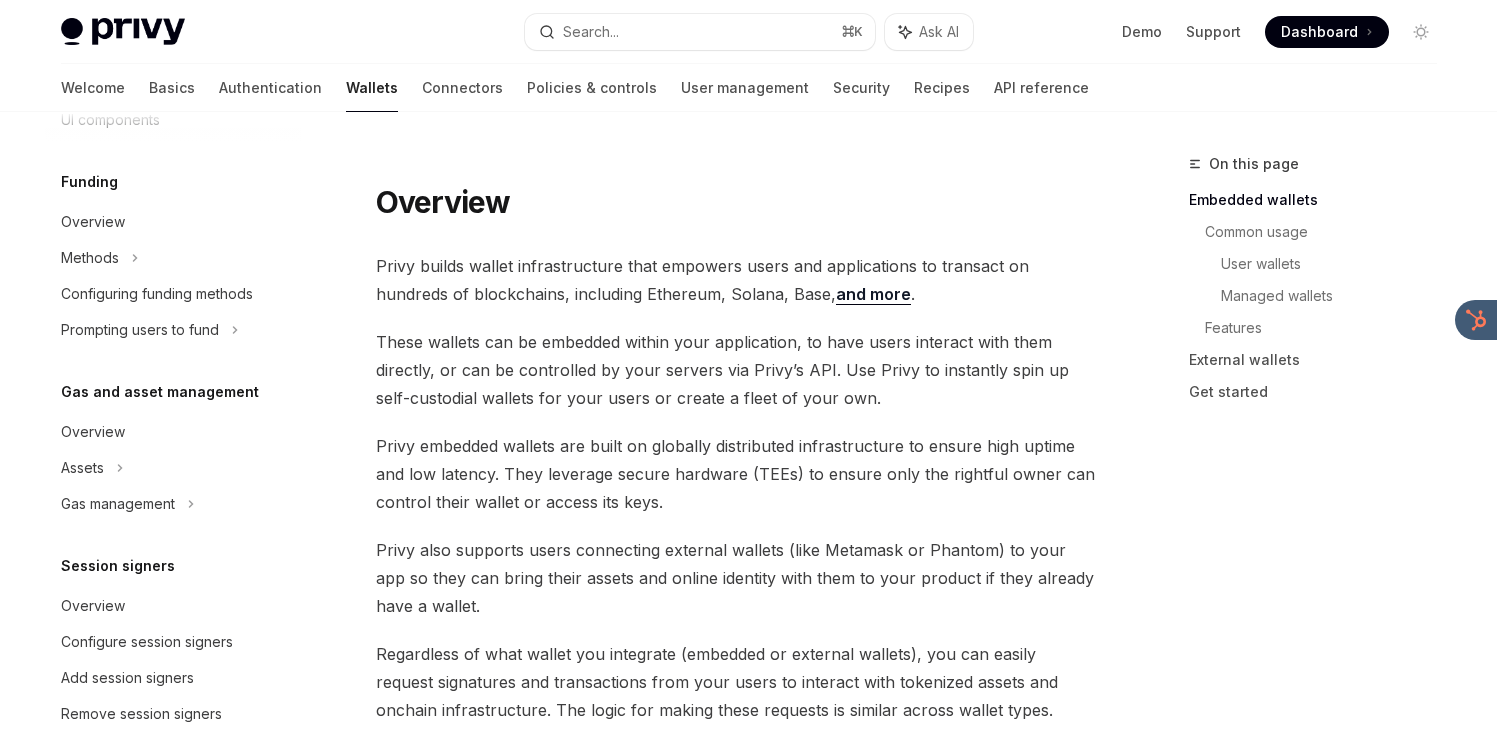 scroll, scrollTop: 661, scrollLeft: 0, axis: vertical 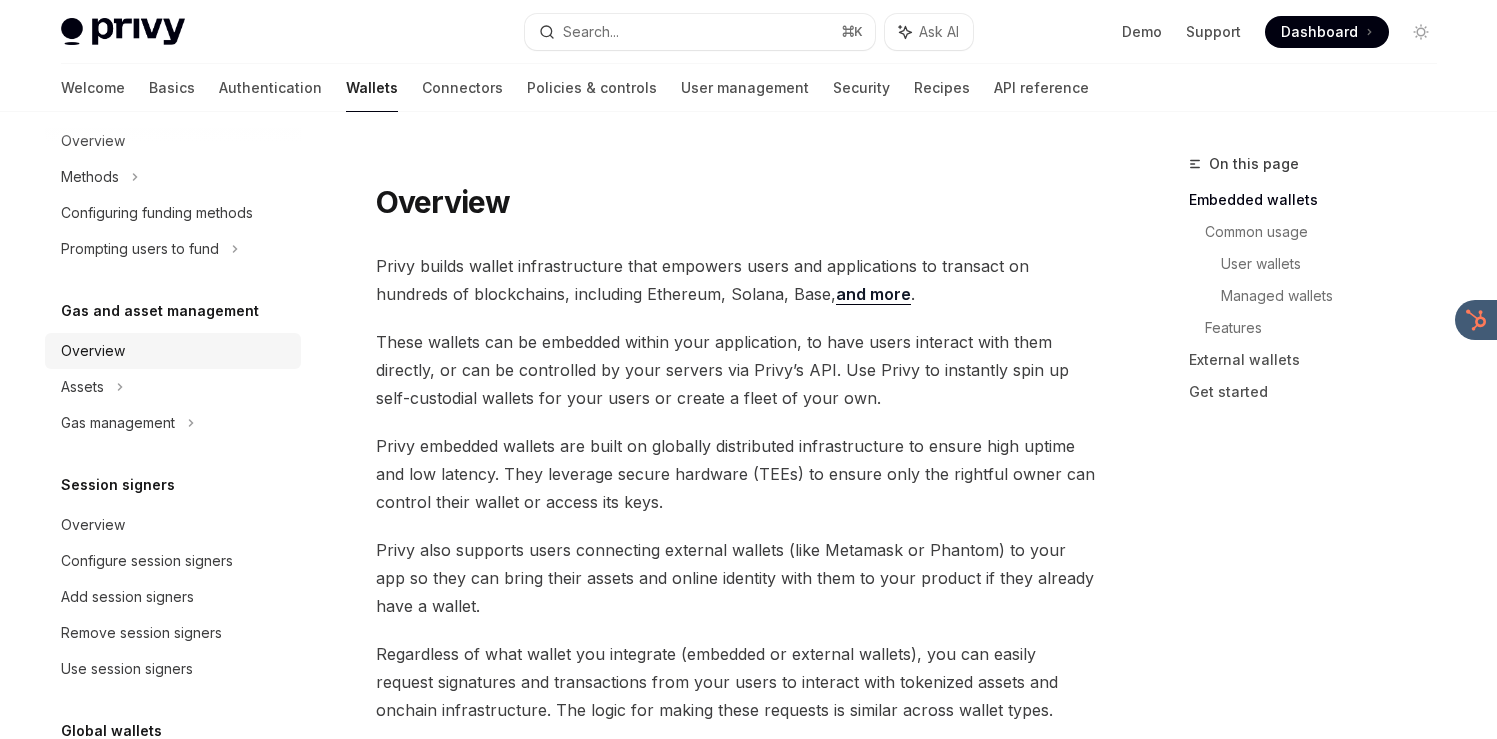 click on "Overview" at bounding box center [175, 351] 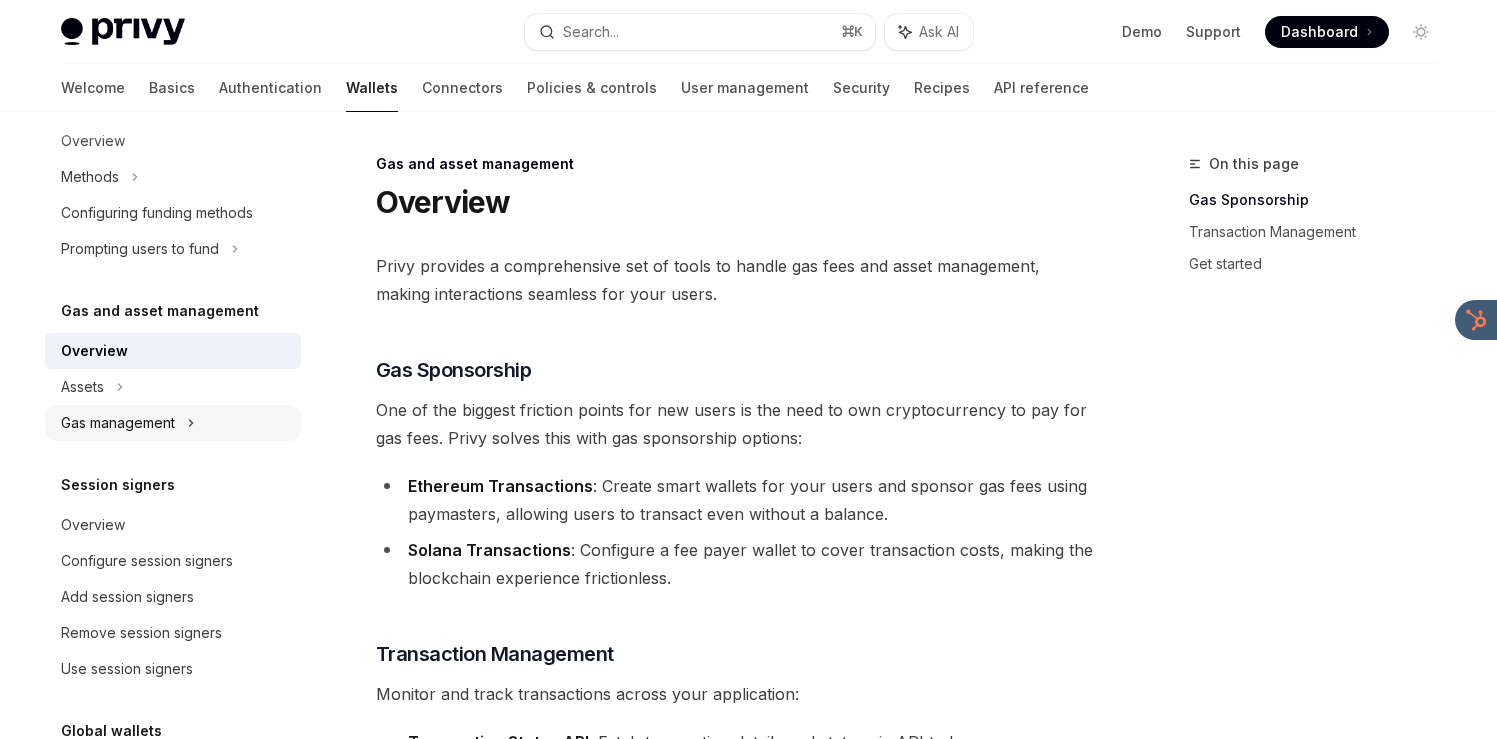 click on "Gas management" at bounding box center [102, -33] 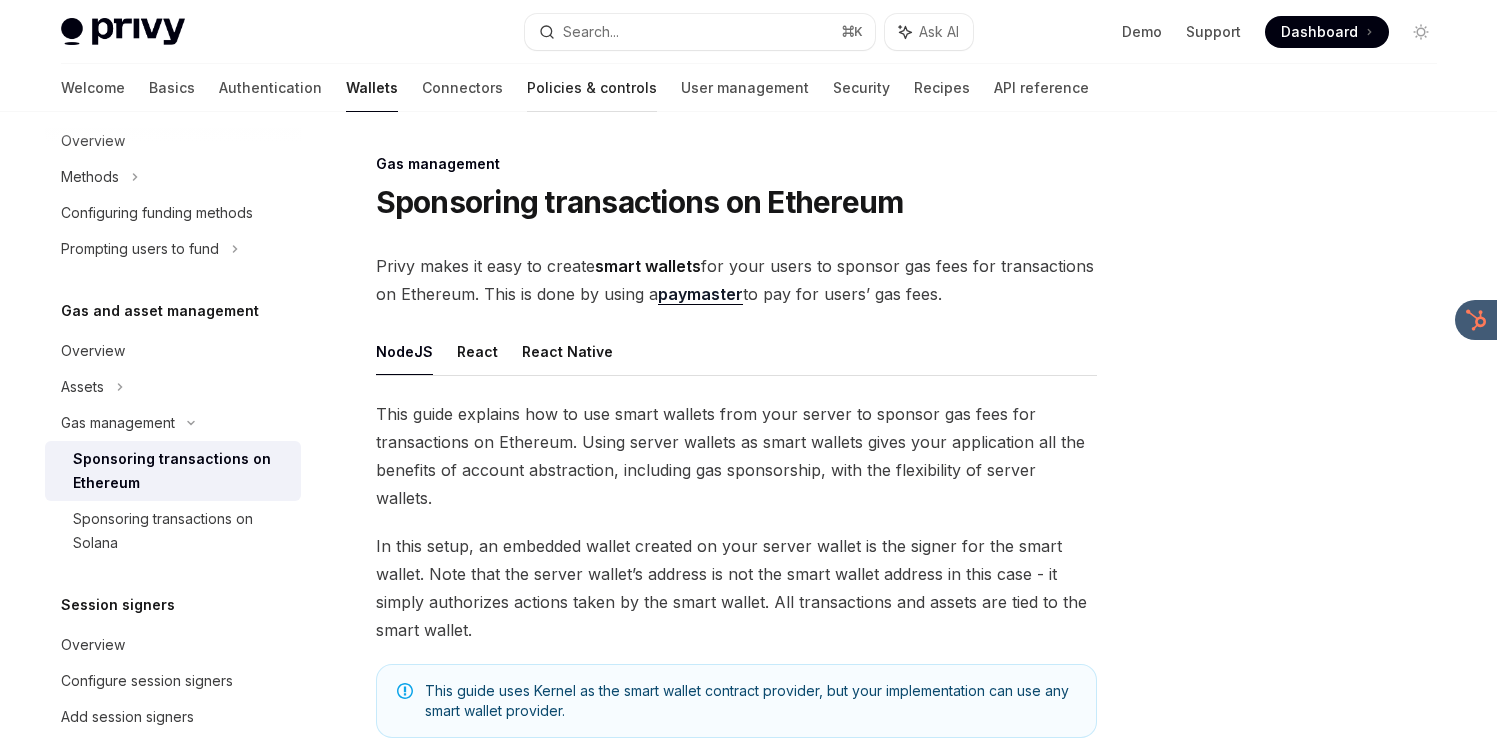 click on "Policies & controls" at bounding box center [592, 88] 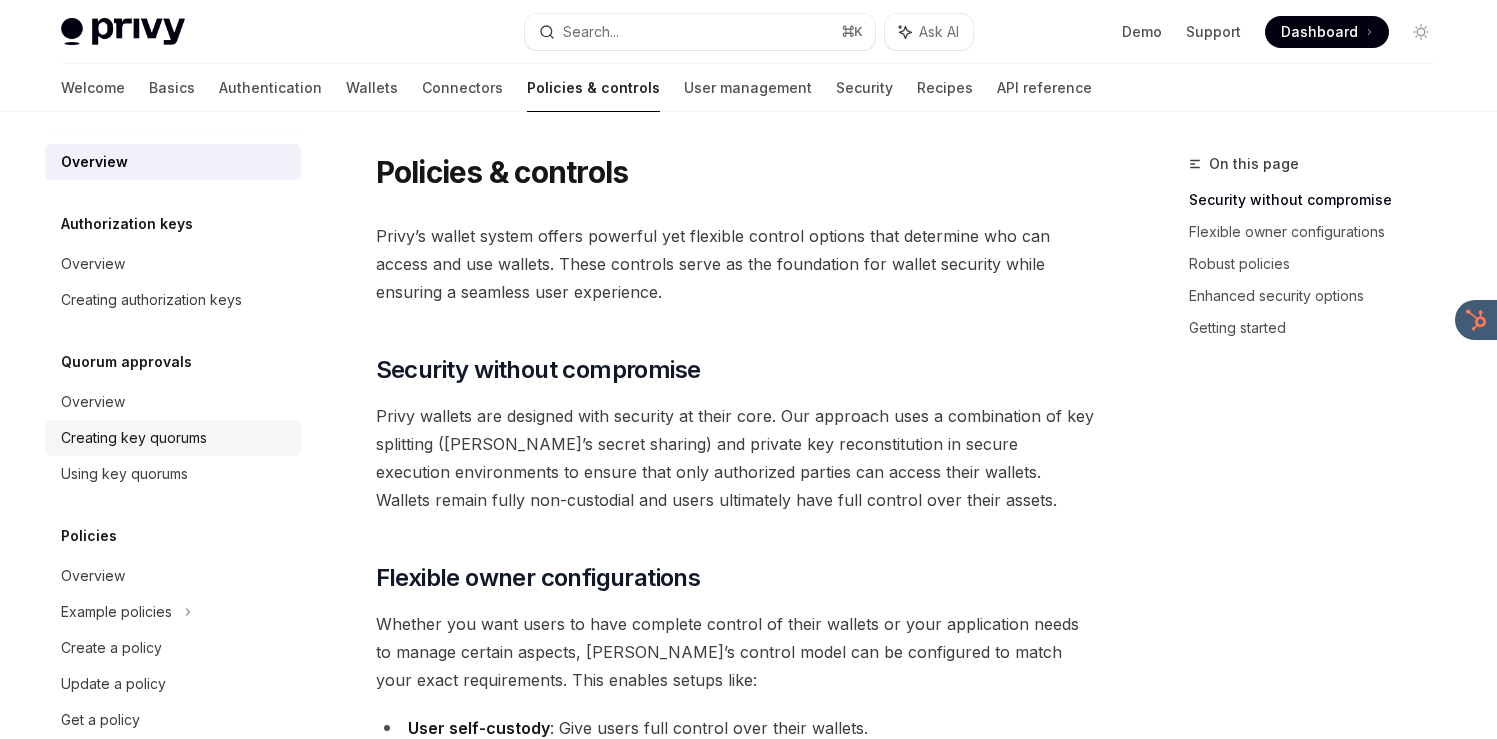 scroll, scrollTop: 39, scrollLeft: 0, axis: vertical 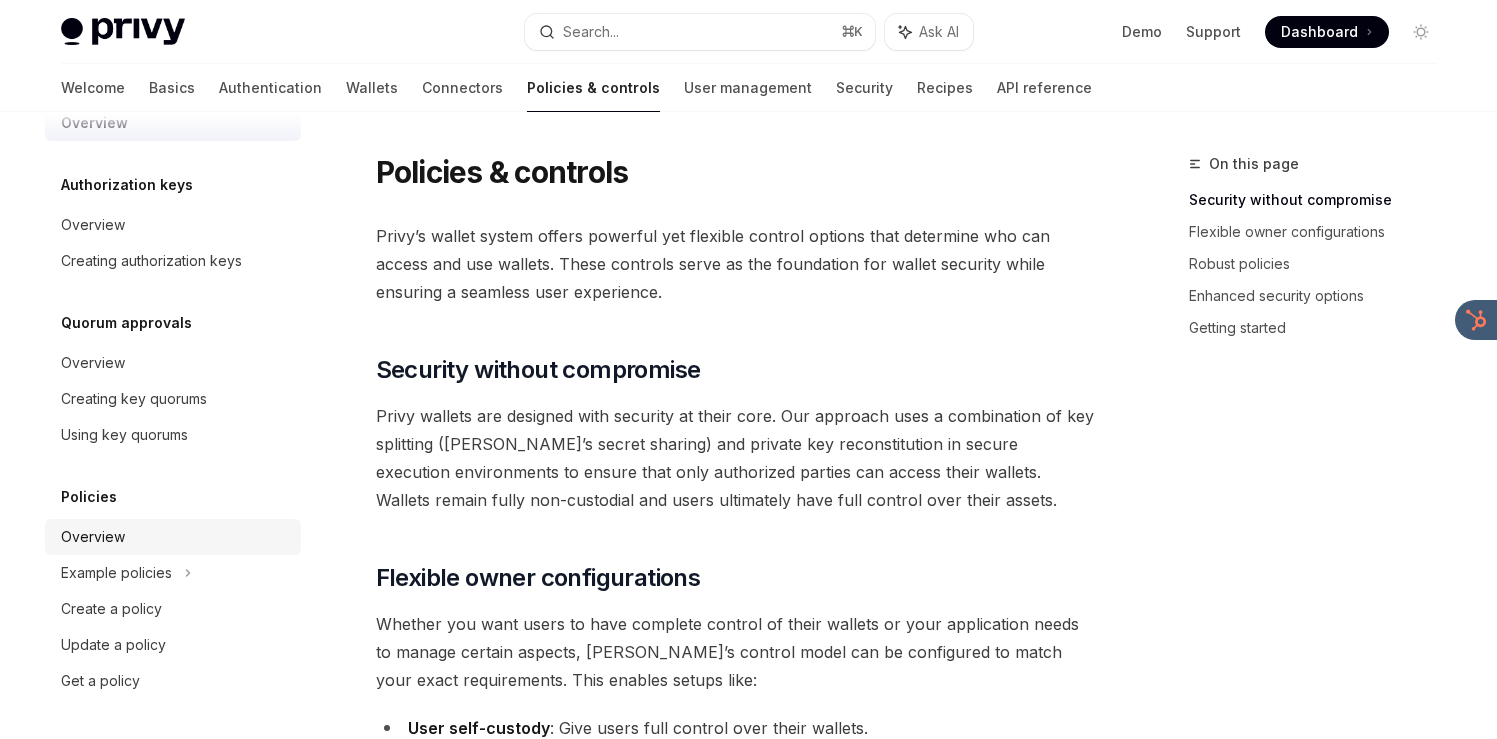 click on "Overview" at bounding box center [93, 537] 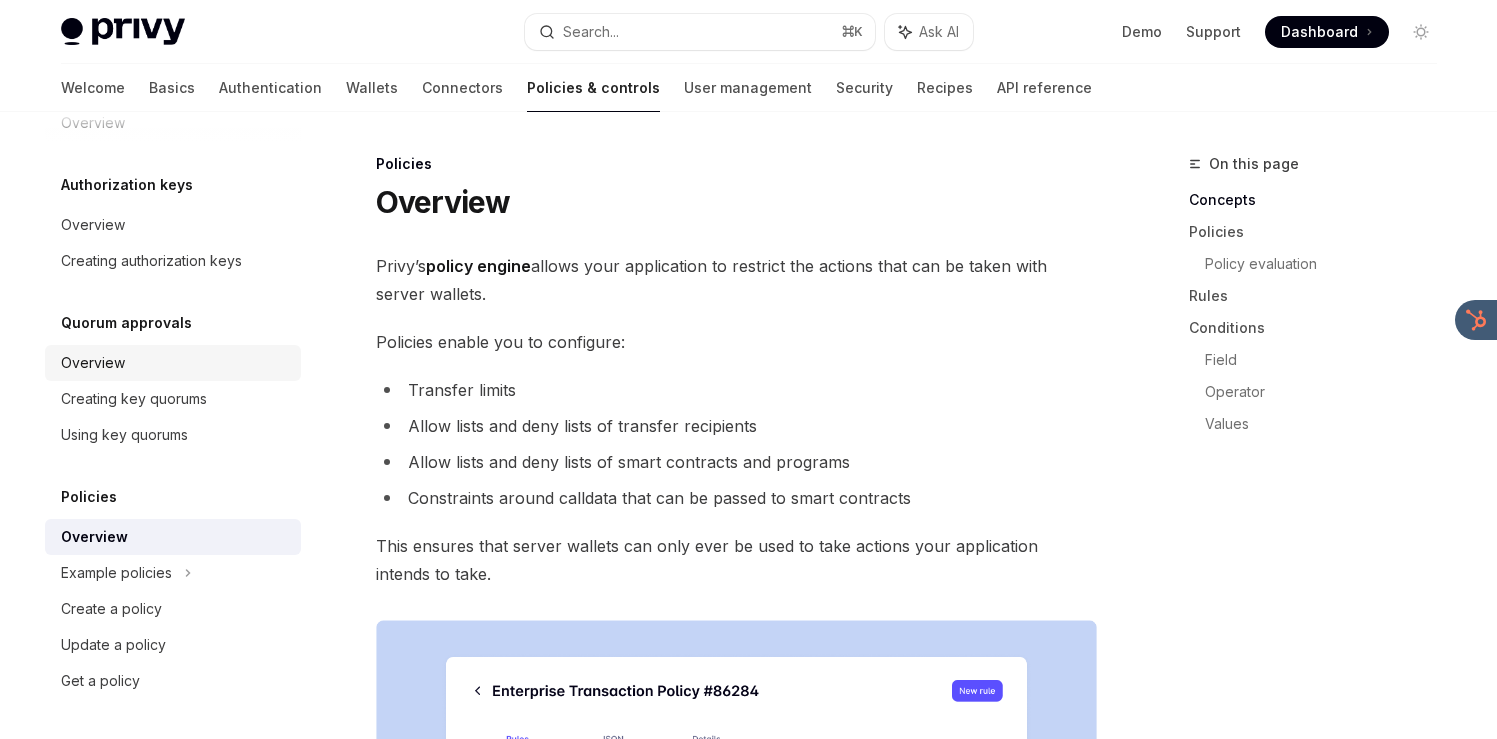 click on "Overview" at bounding box center [175, 363] 